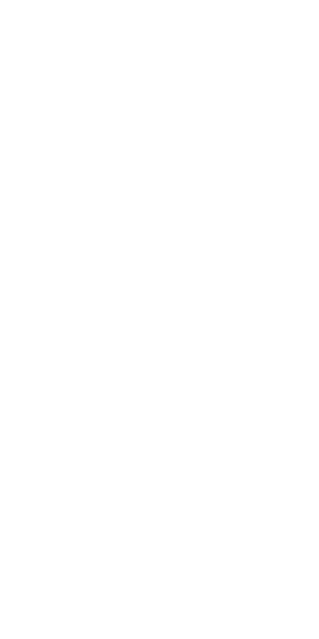 scroll, scrollTop: 0, scrollLeft: 0, axis: both 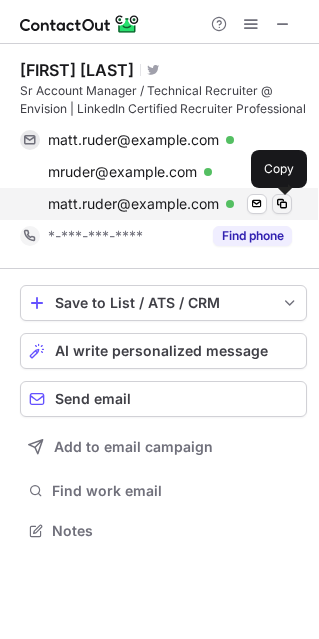 click at bounding box center (282, 204) 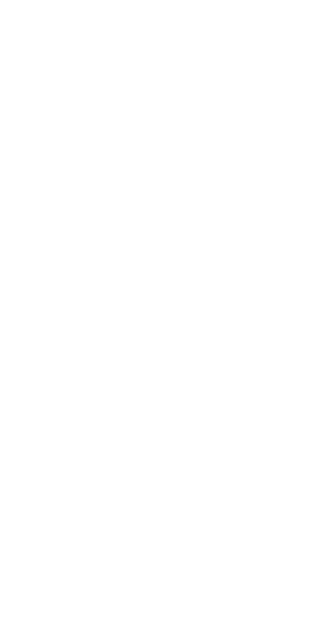 scroll, scrollTop: 0, scrollLeft: 0, axis: both 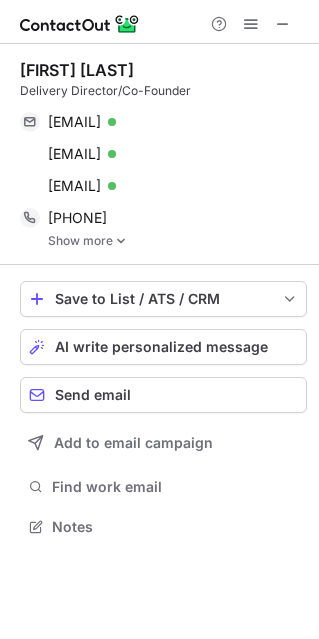 click on "Show more" at bounding box center [177, 241] 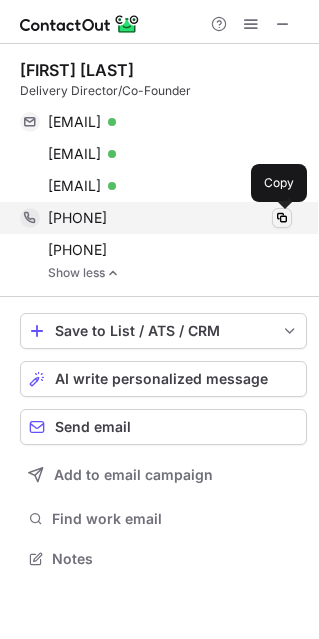 click at bounding box center [282, 218] 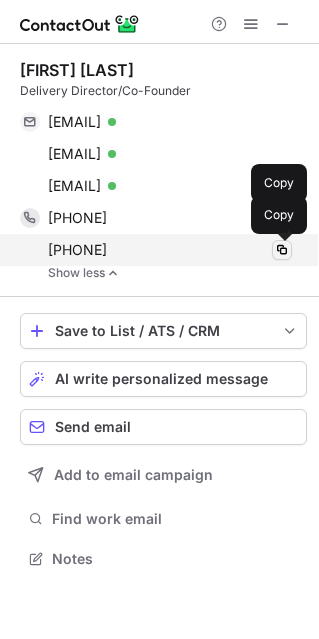 click at bounding box center [282, 250] 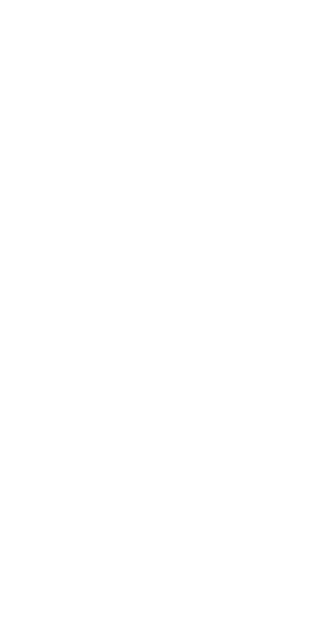 scroll, scrollTop: 0, scrollLeft: 0, axis: both 